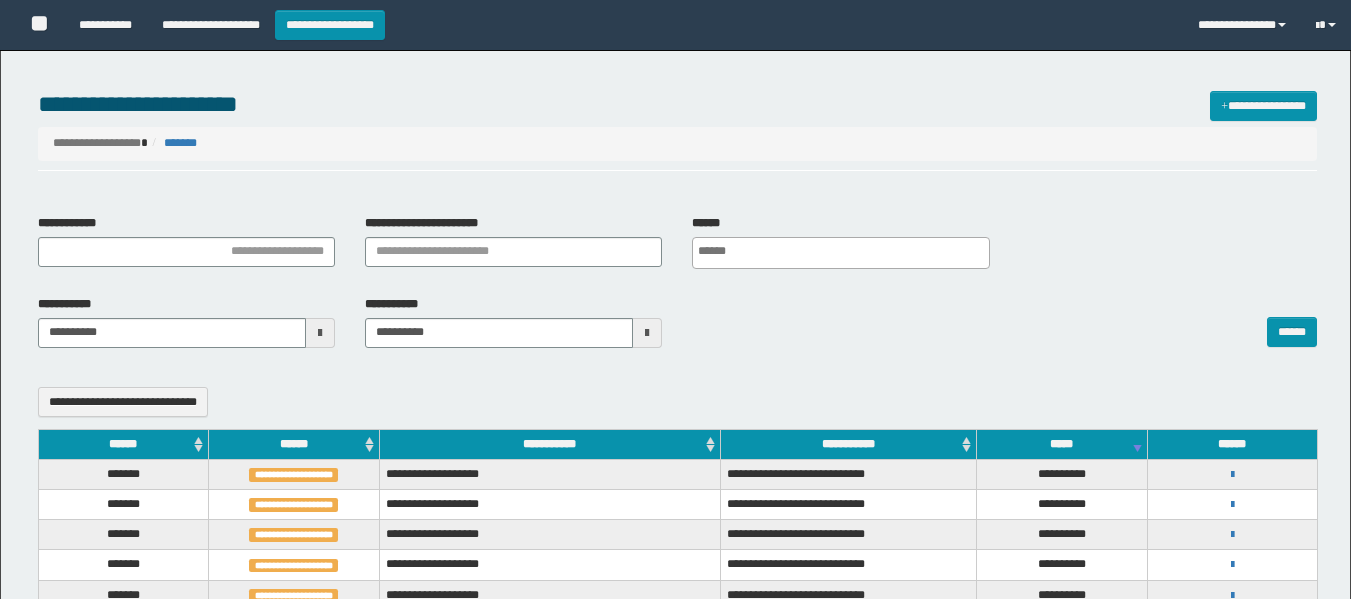 select 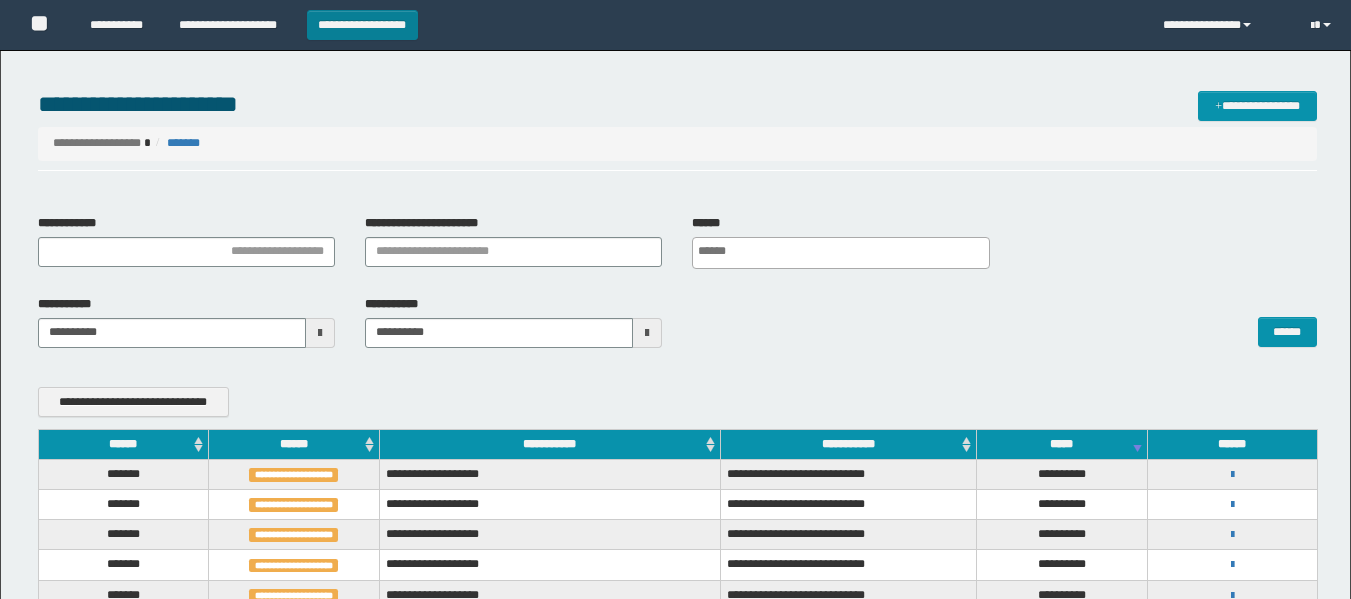 scroll, scrollTop: 0, scrollLeft: 0, axis: both 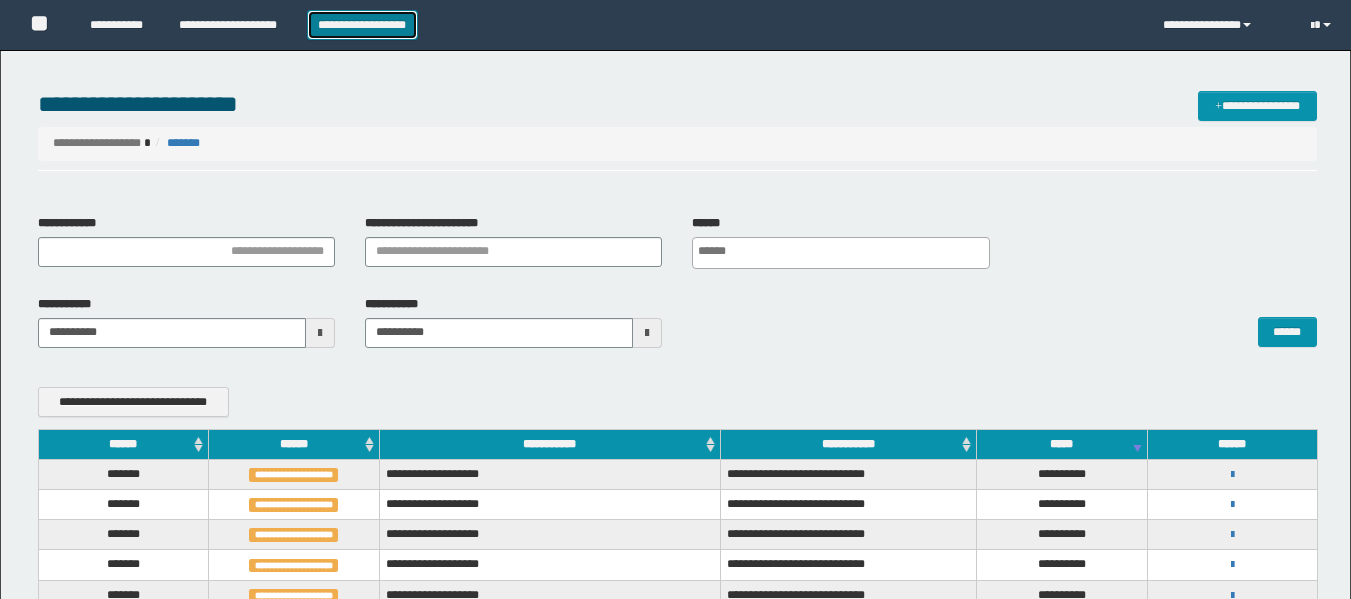 click on "**********" at bounding box center (362, 25) 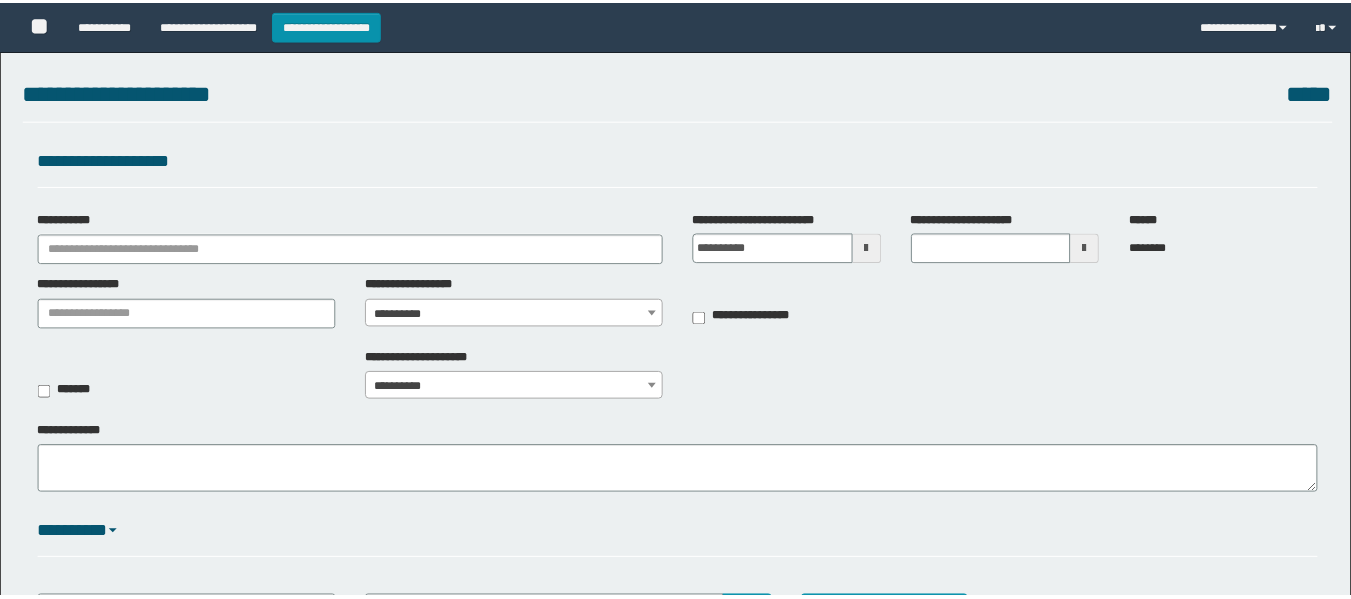 scroll, scrollTop: 0, scrollLeft: 0, axis: both 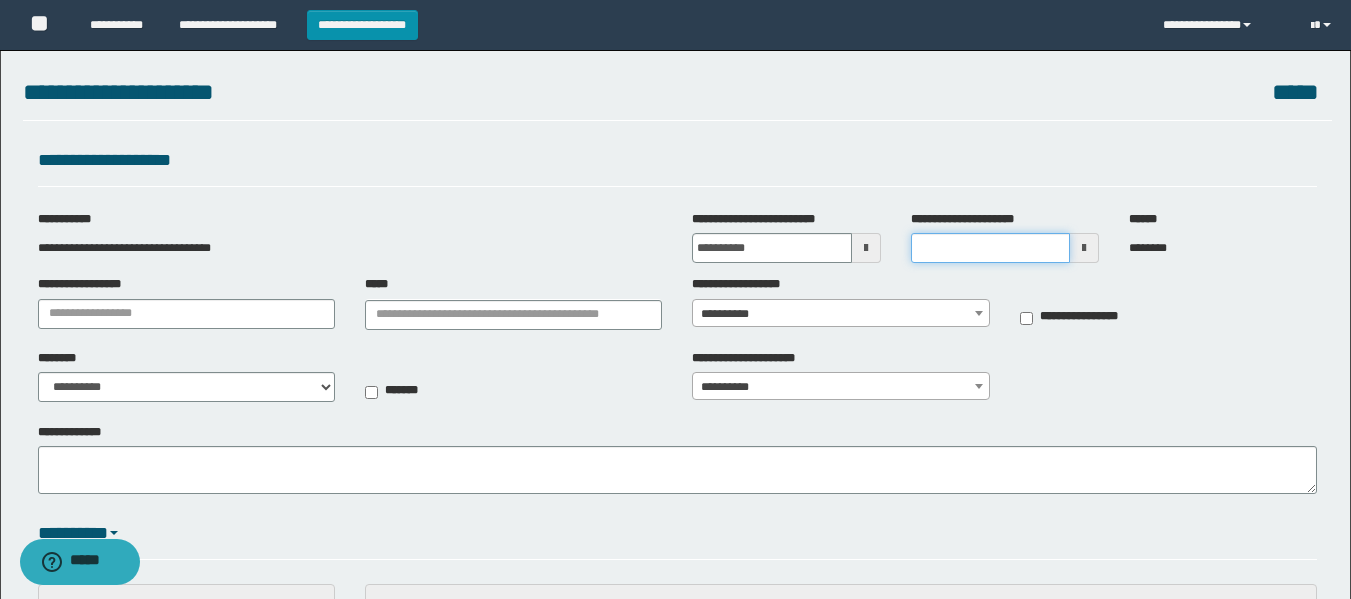 click on "**********" at bounding box center [990, 248] 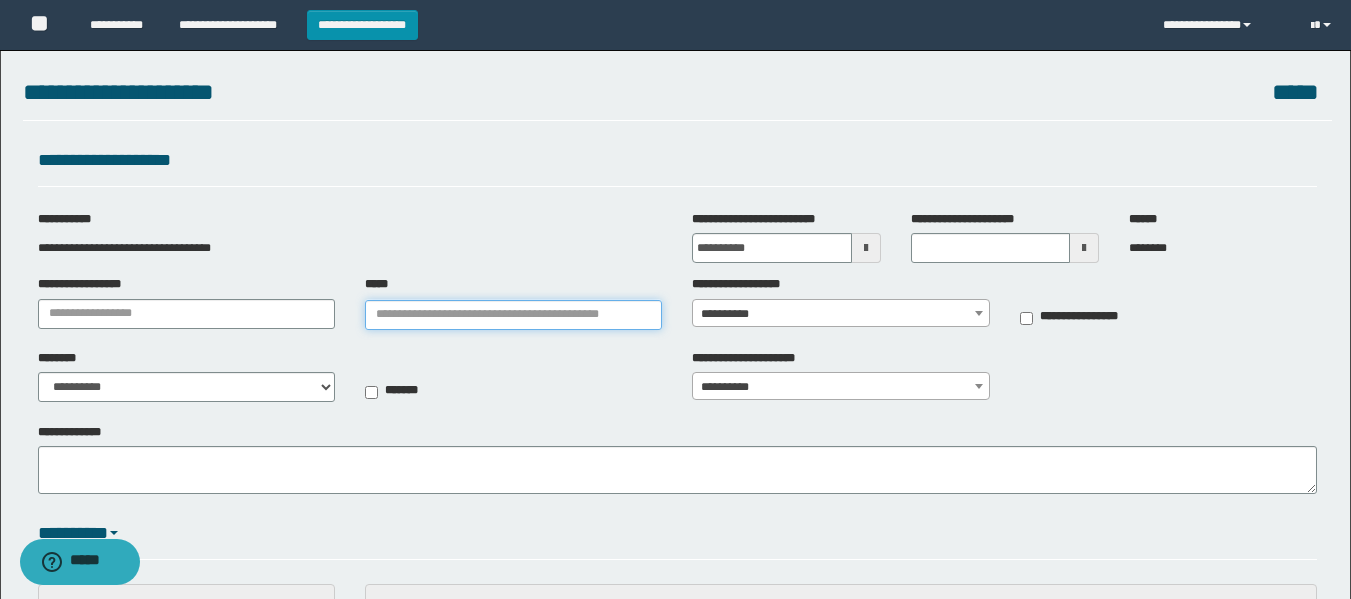 click on "*****" at bounding box center [513, 315] 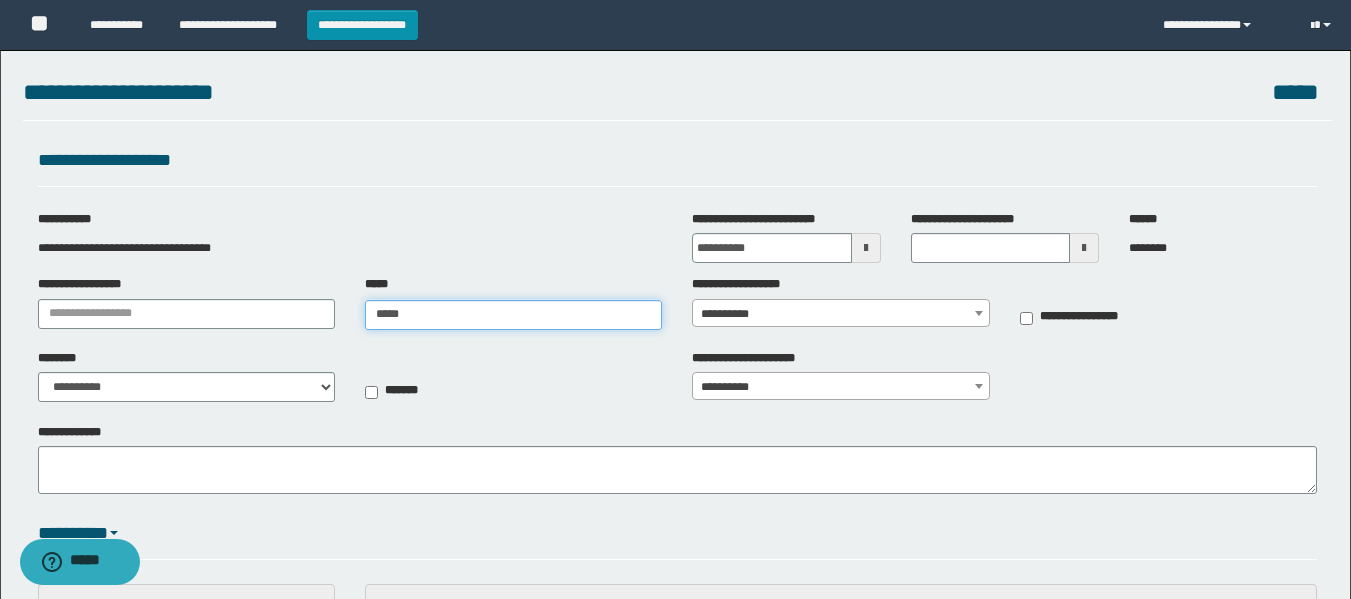 type on "******" 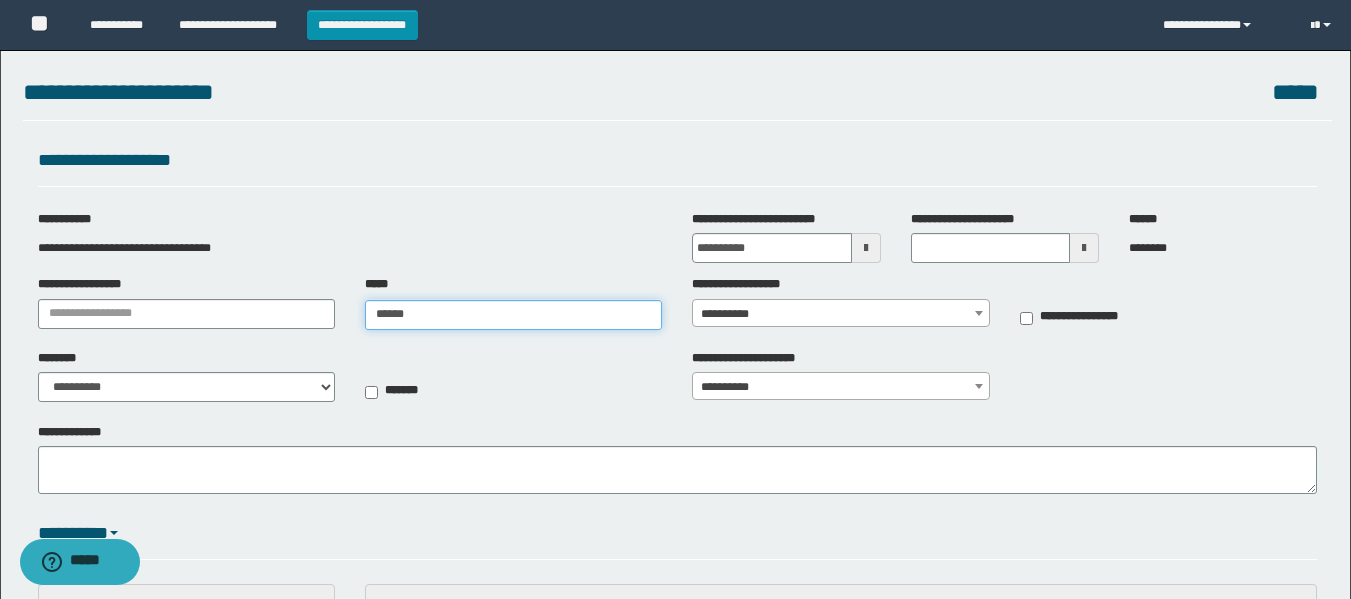 type on "******" 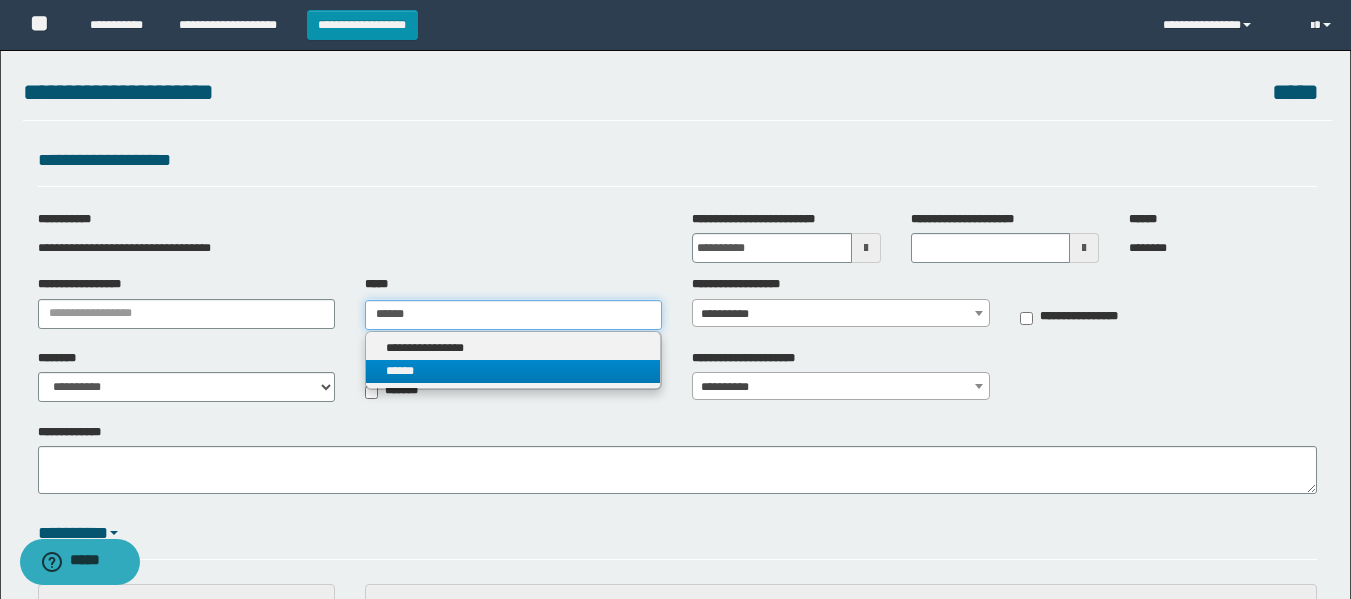 type on "******" 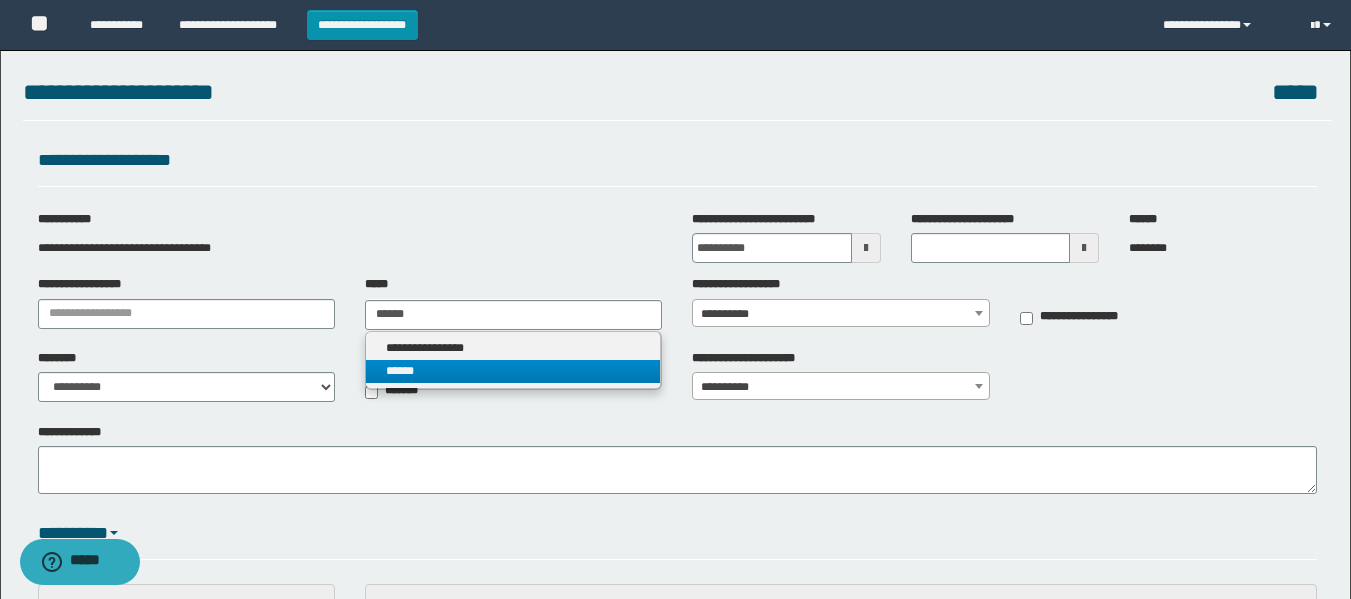 type 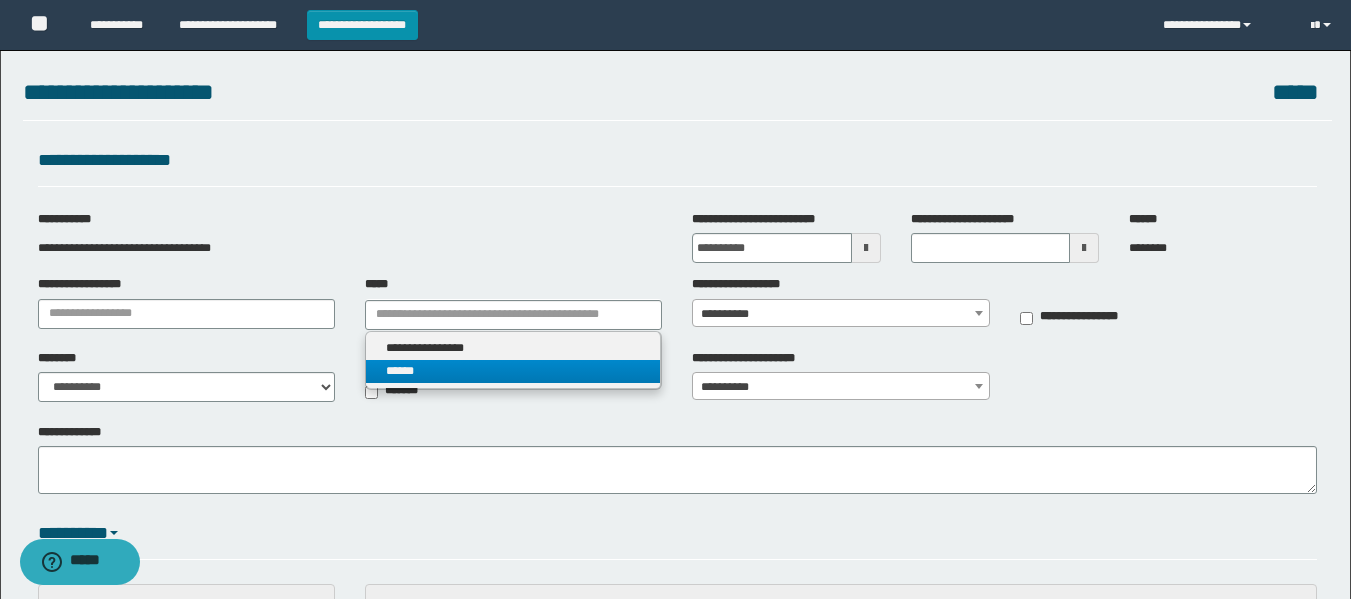 click on "******" at bounding box center (513, 371) 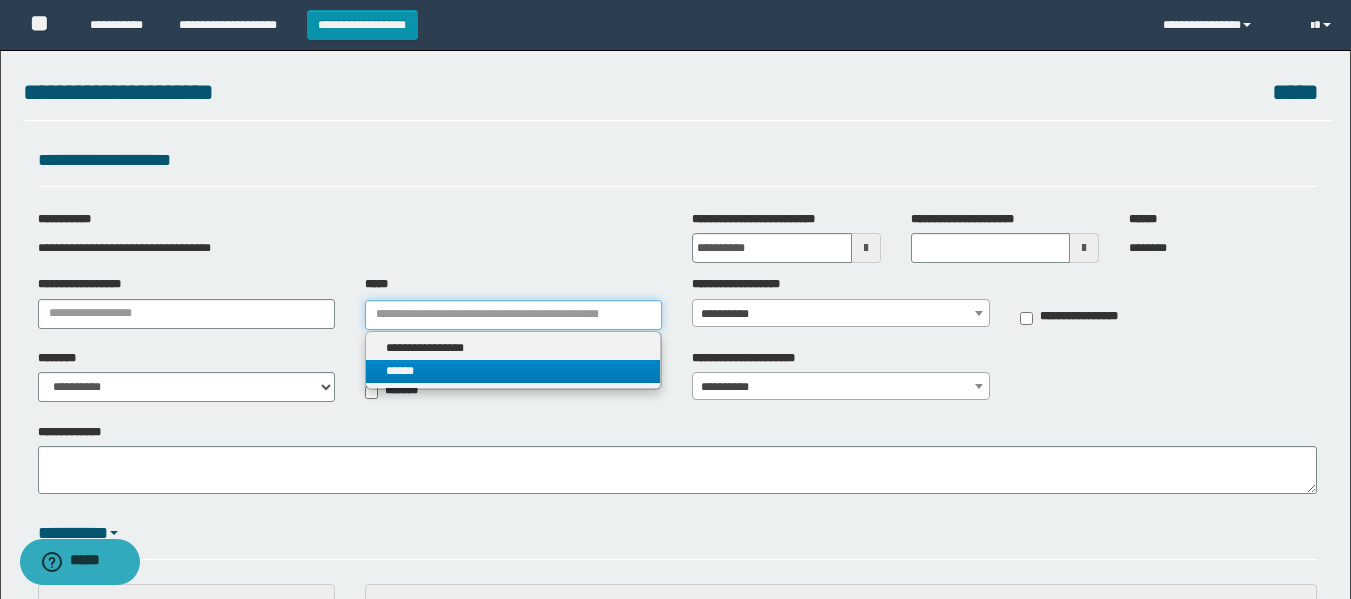 type 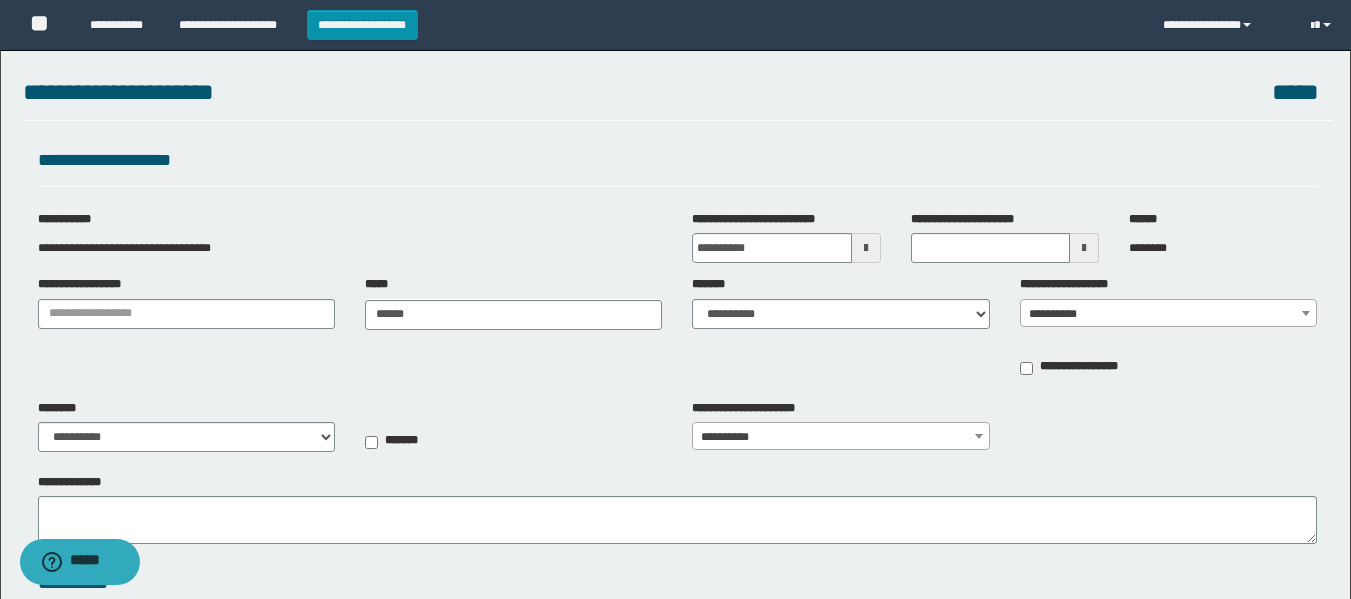 click on "**********" at bounding box center [1168, 314] 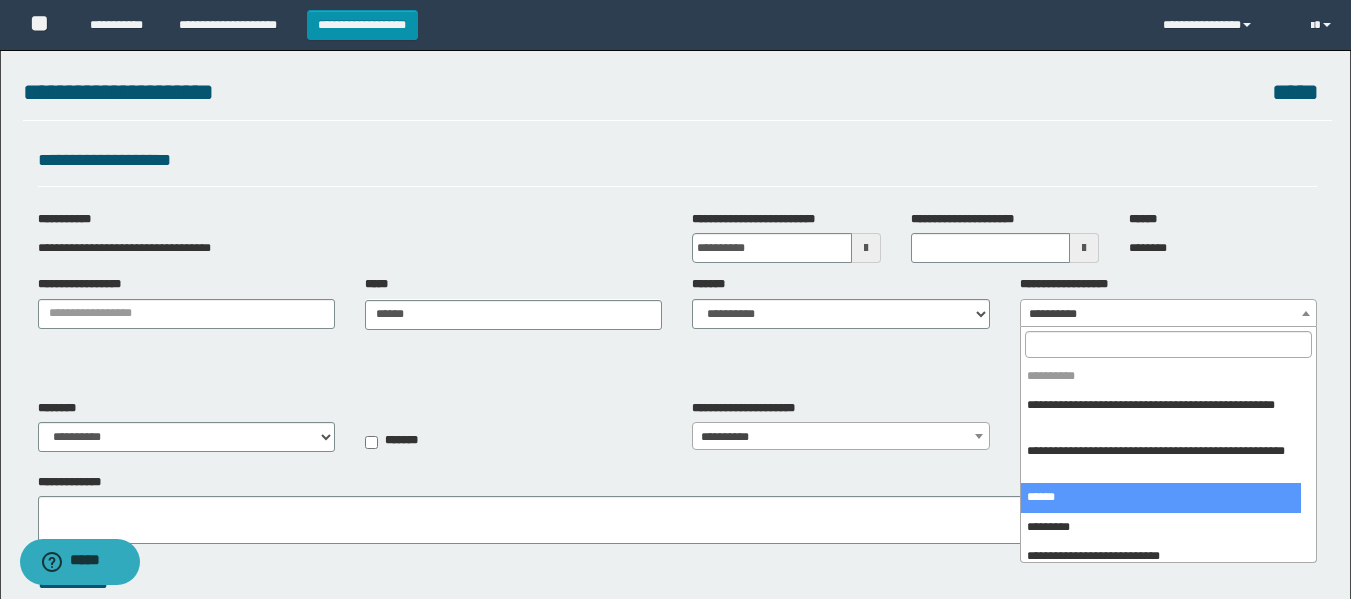 select on "***" 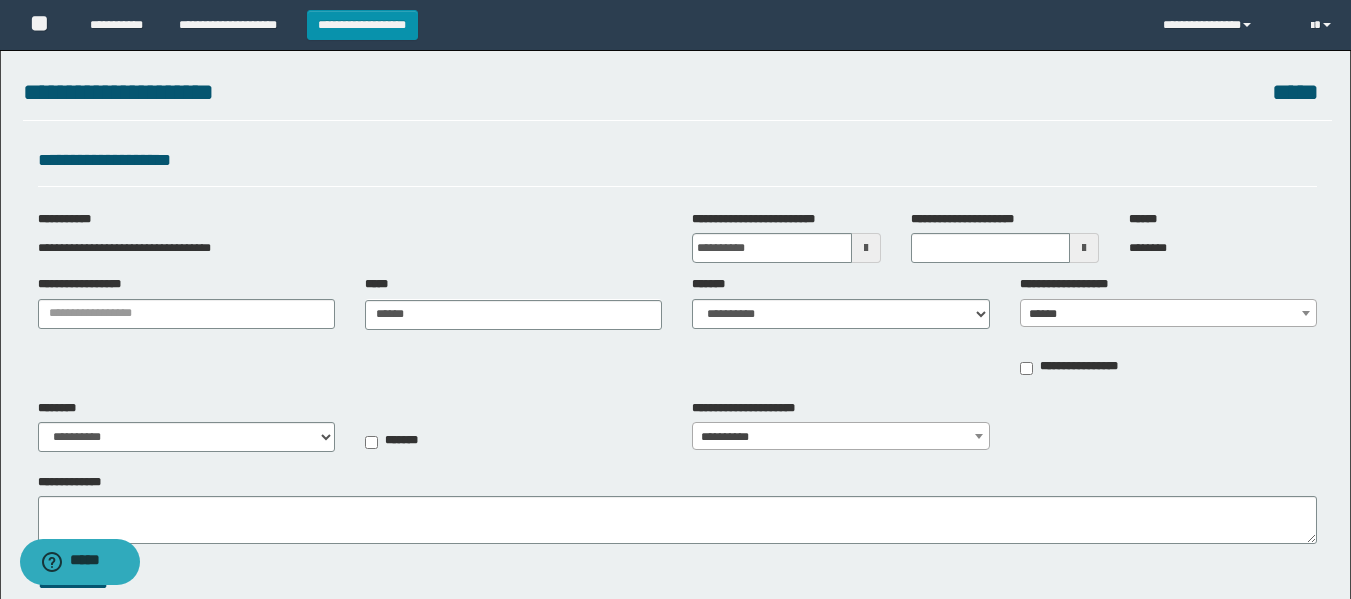 type on "**********" 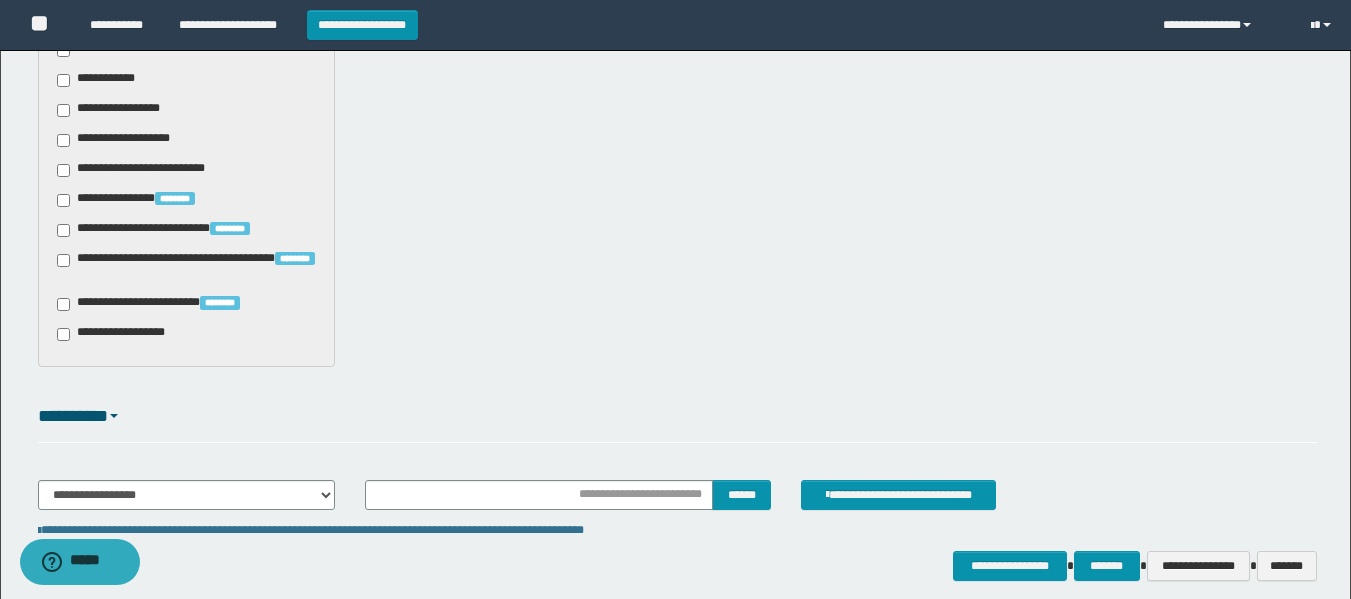 scroll, scrollTop: 415, scrollLeft: 0, axis: vertical 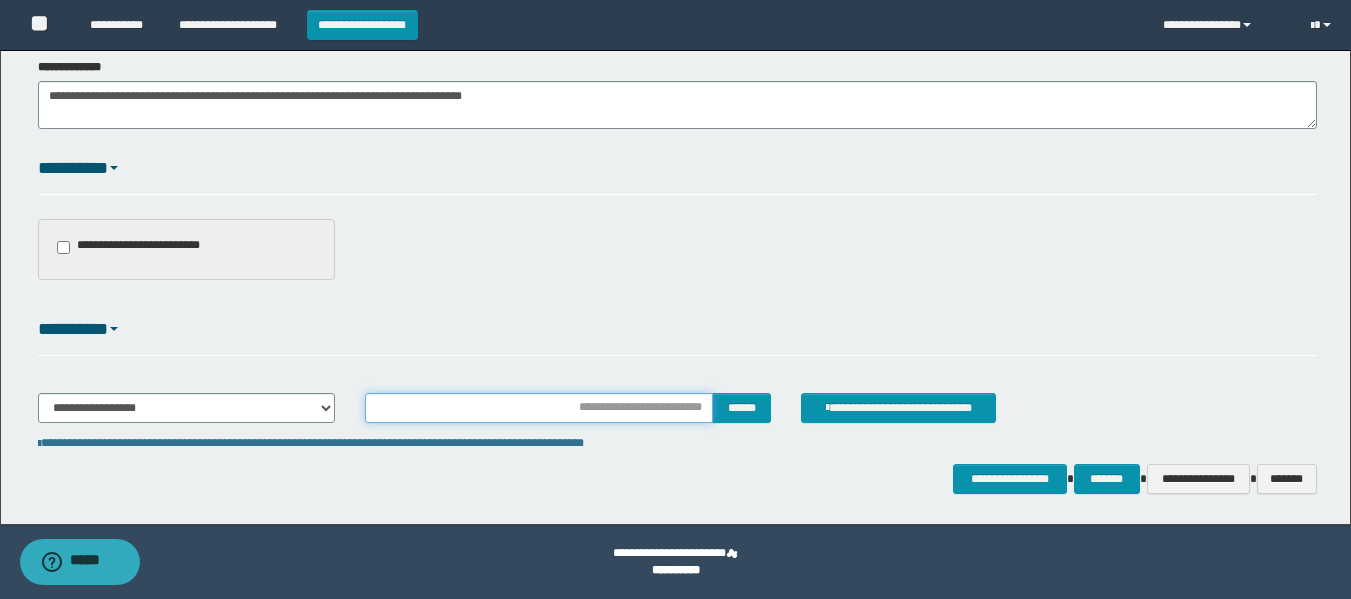 click at bounding box center [539, 408] 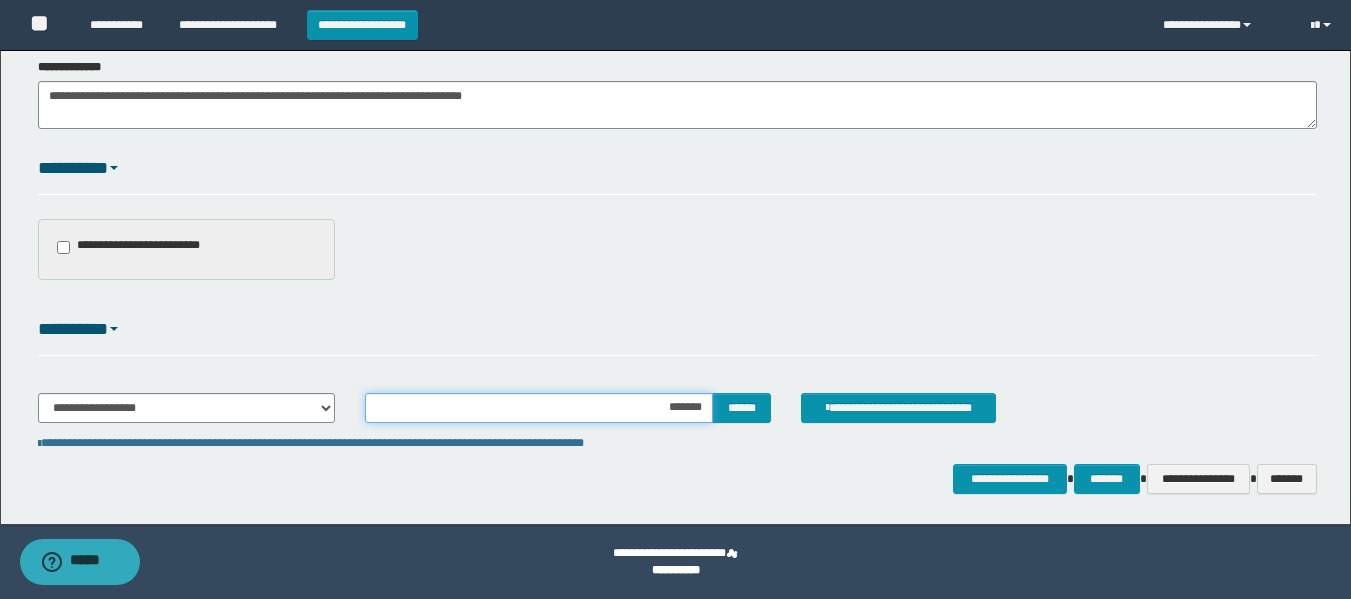 type on "********" 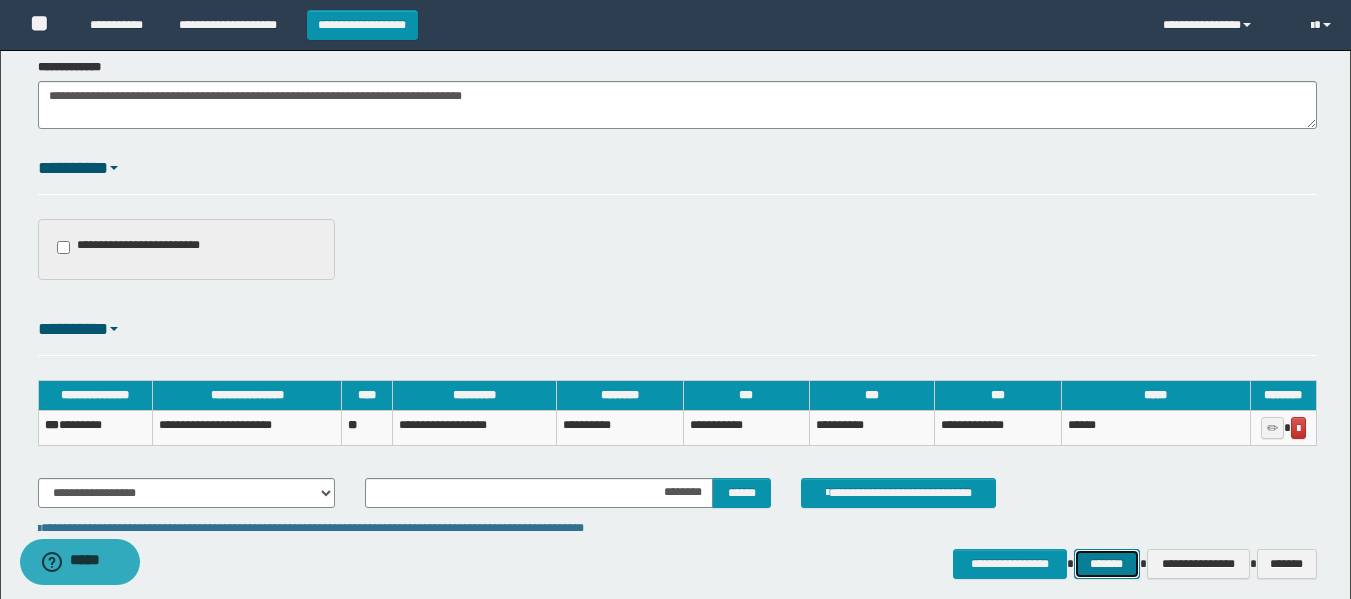 click on "*******" at bounding box center (1107, 564) 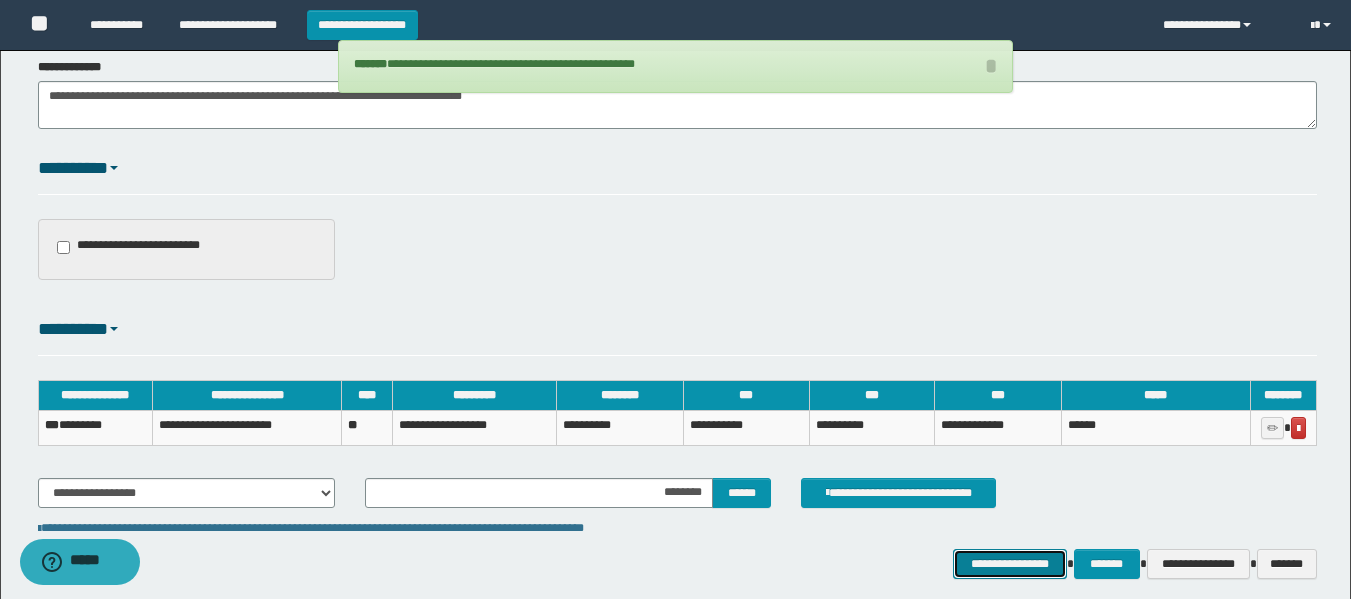 click on "**********" at bounding box center [1009, 564] 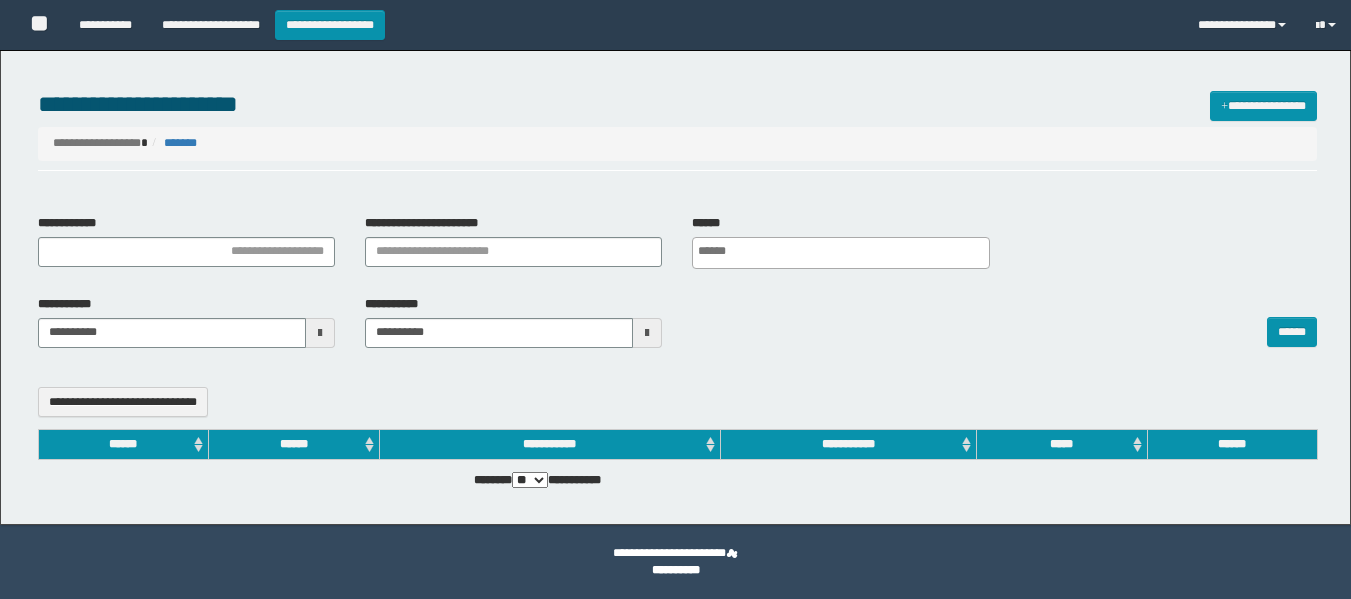 select 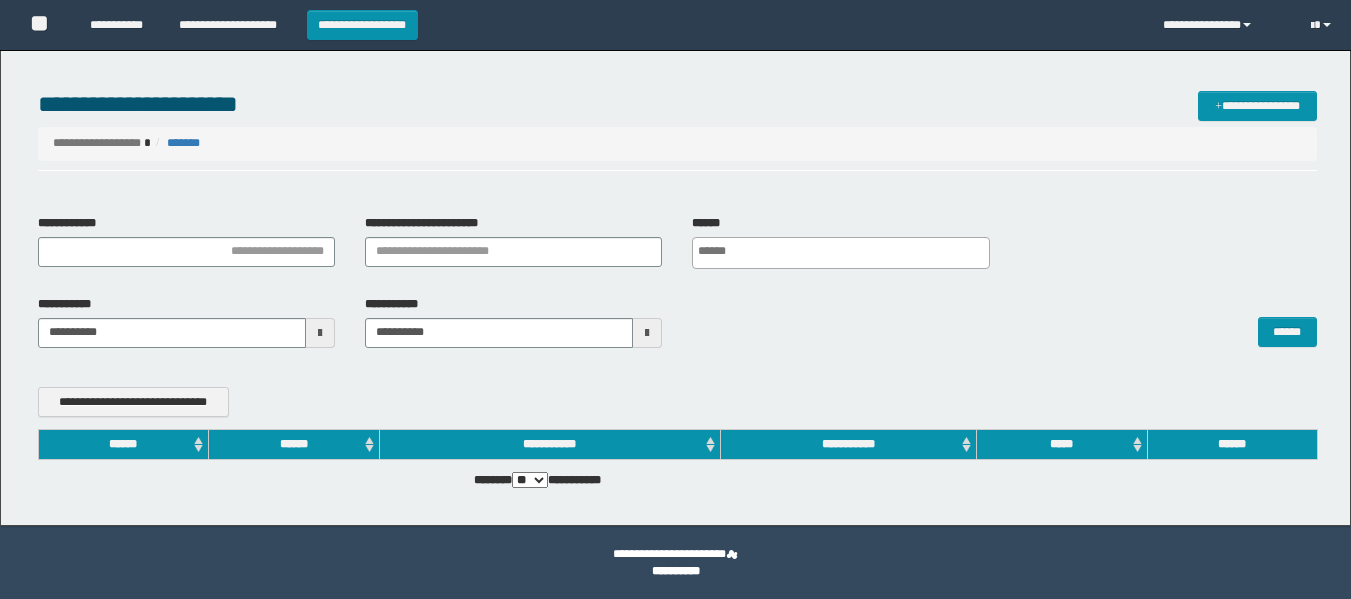 scroll, scrollTop: 0, scrollLeft: 0, axis: both 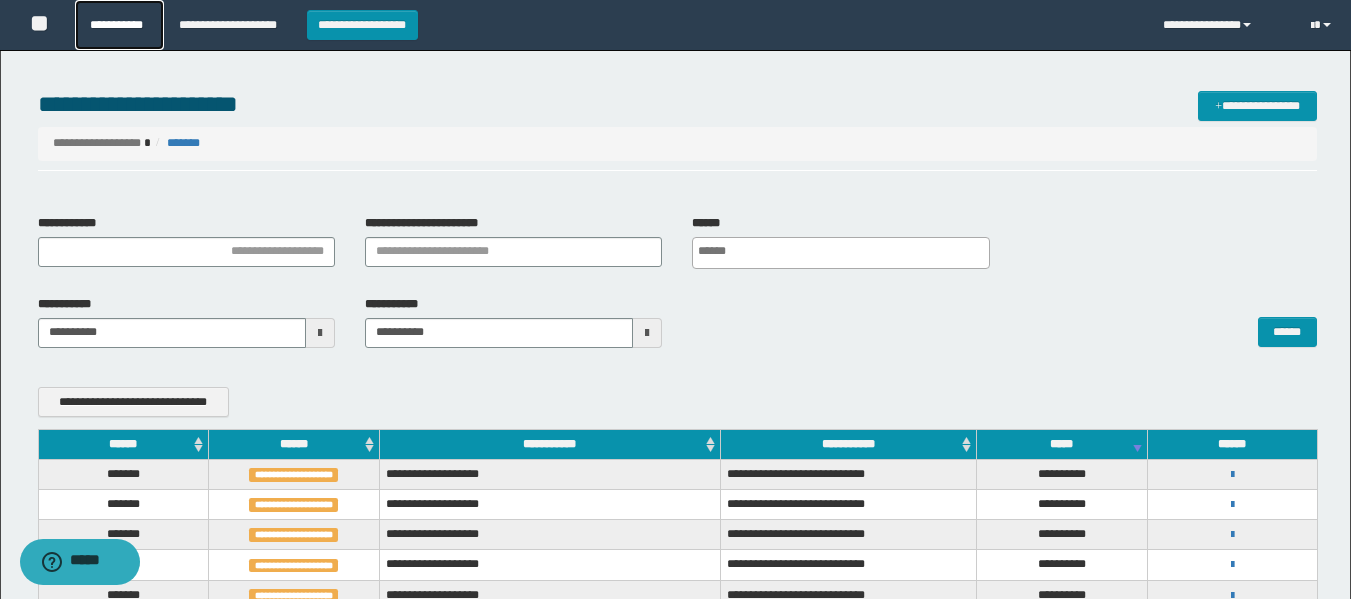 click on "**********" at bounding box center (119, 25) 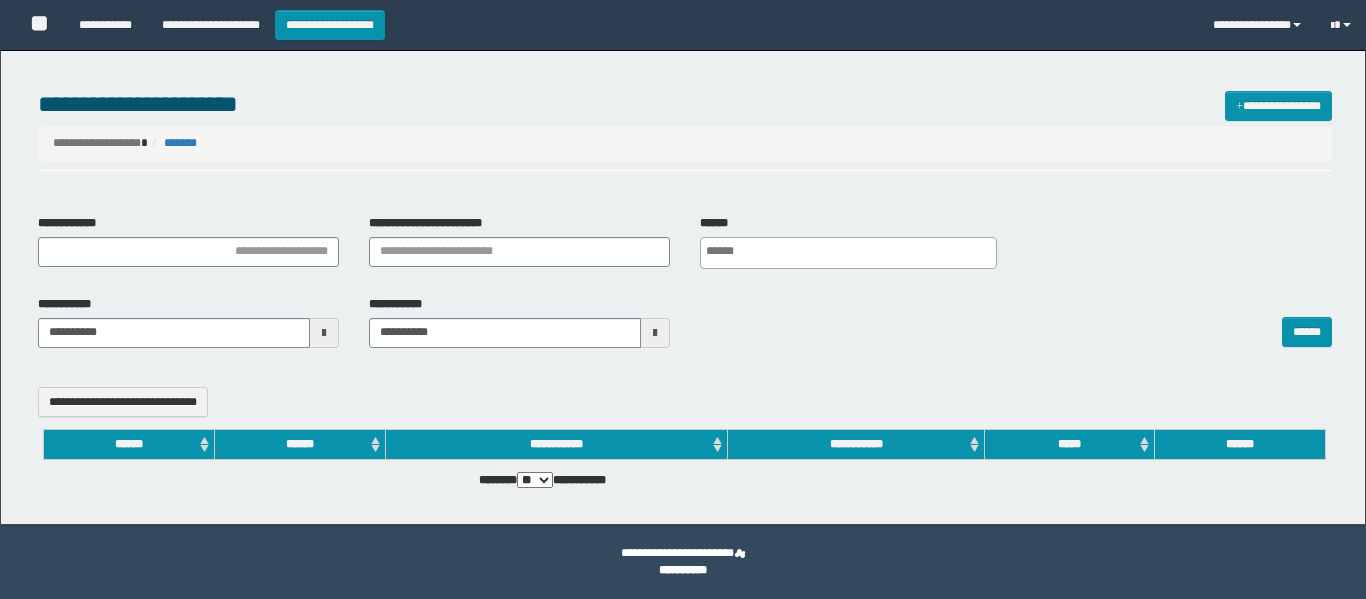 select 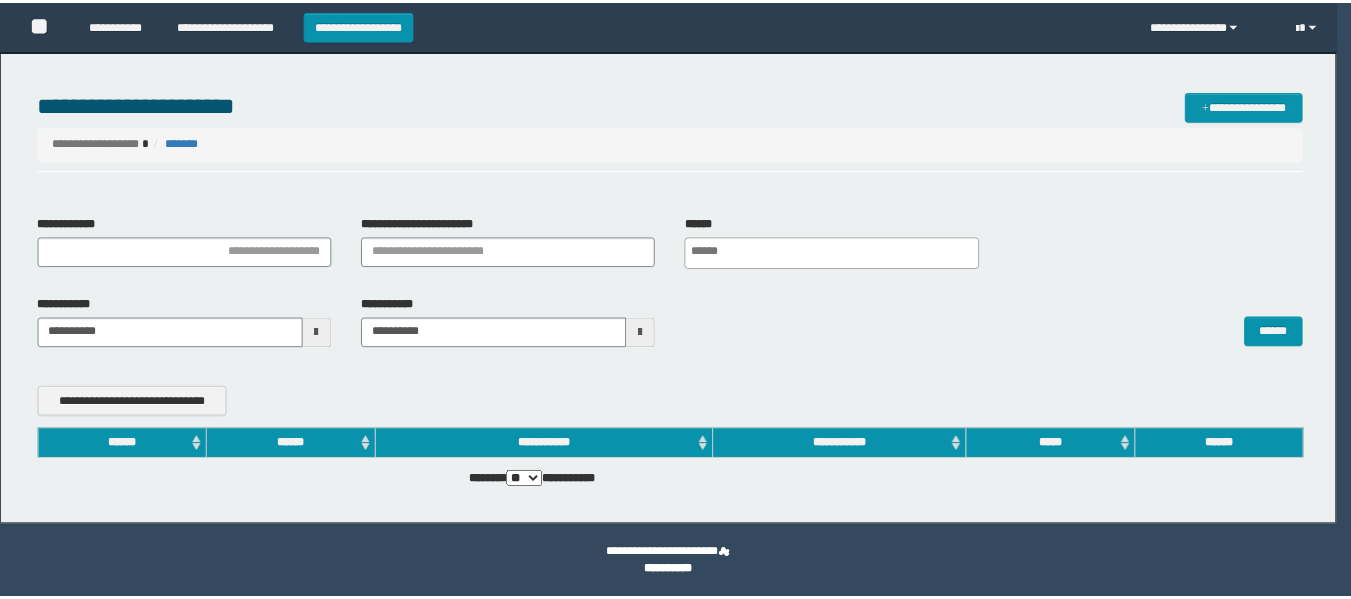 scroll, scrollTop: 0, scrollLeft: 0, axis: both 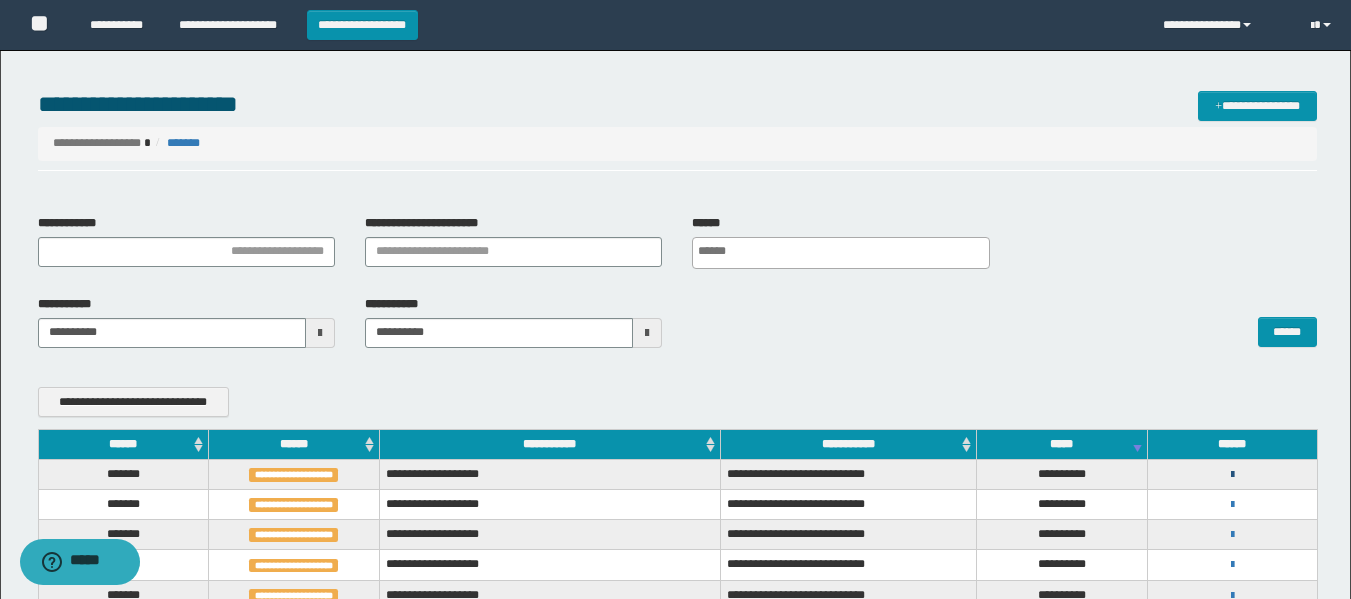 click at bounding box center [1232, 475] 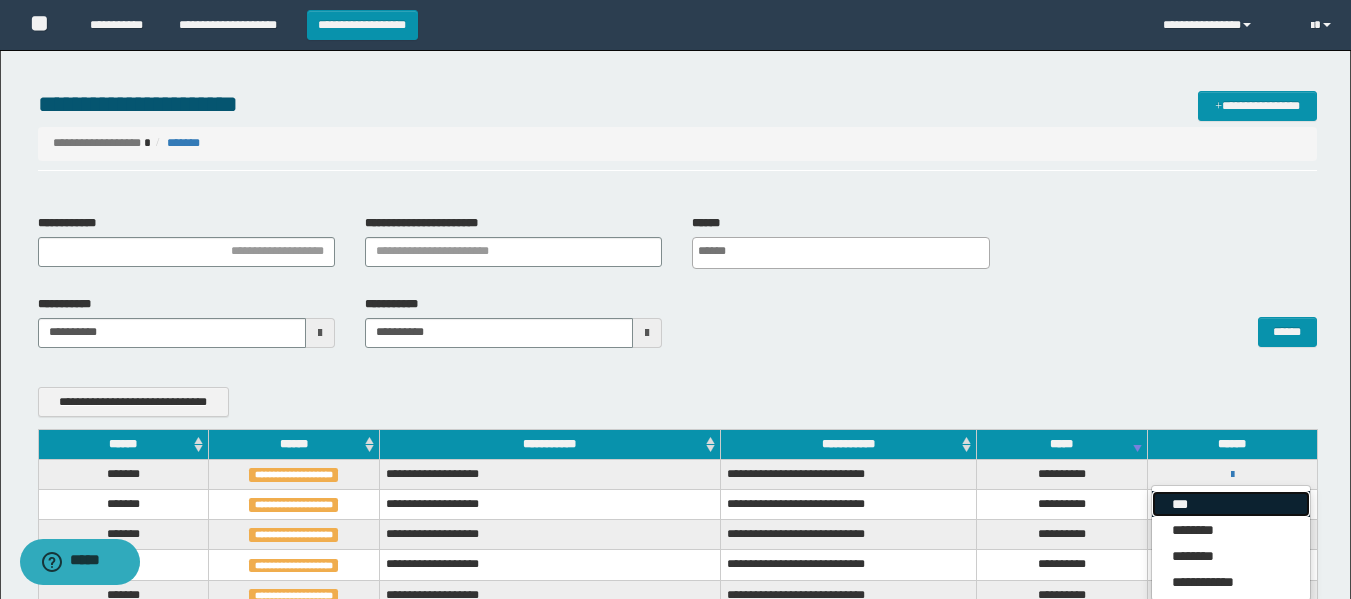click on "***" at bounding box center [1231, 504] 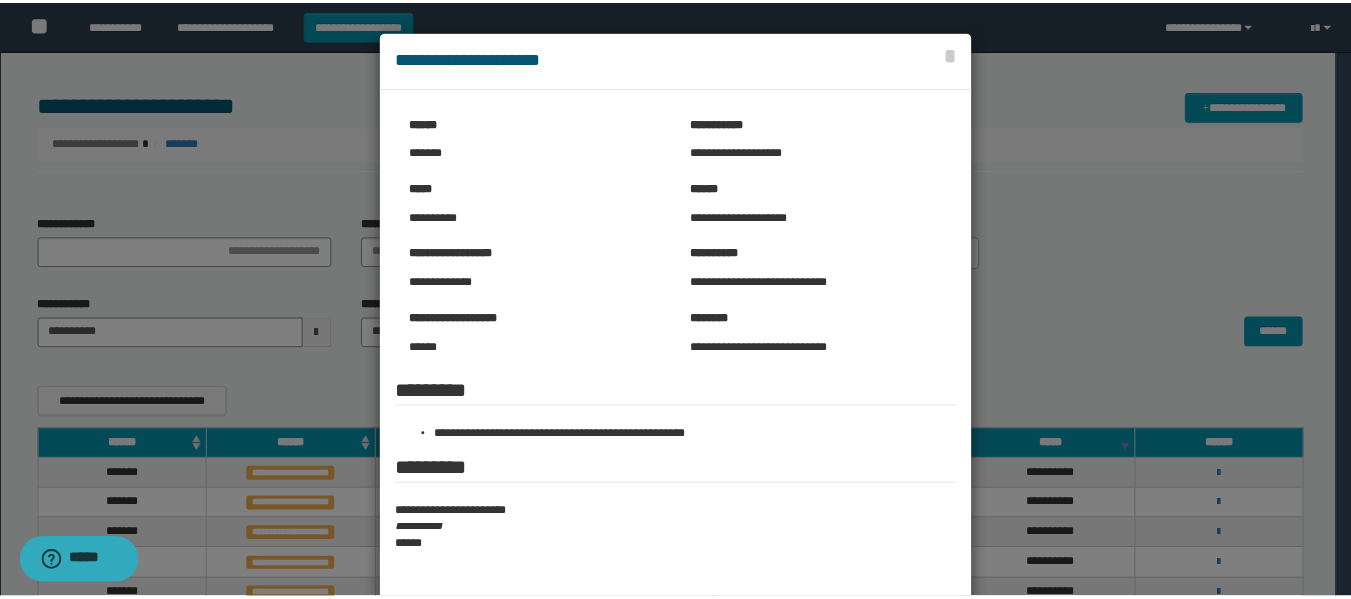 scroll, scrollTop: 100, scrollLeft: 0, axis: vertical 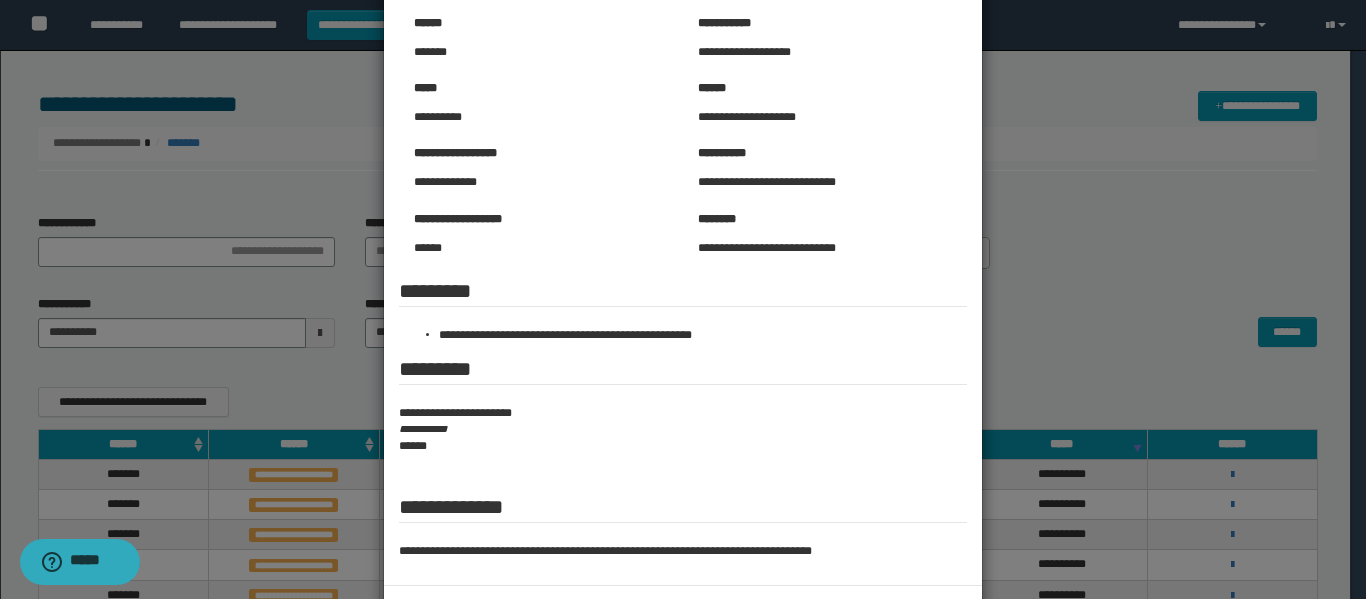 click at bounding box center [683, 288] 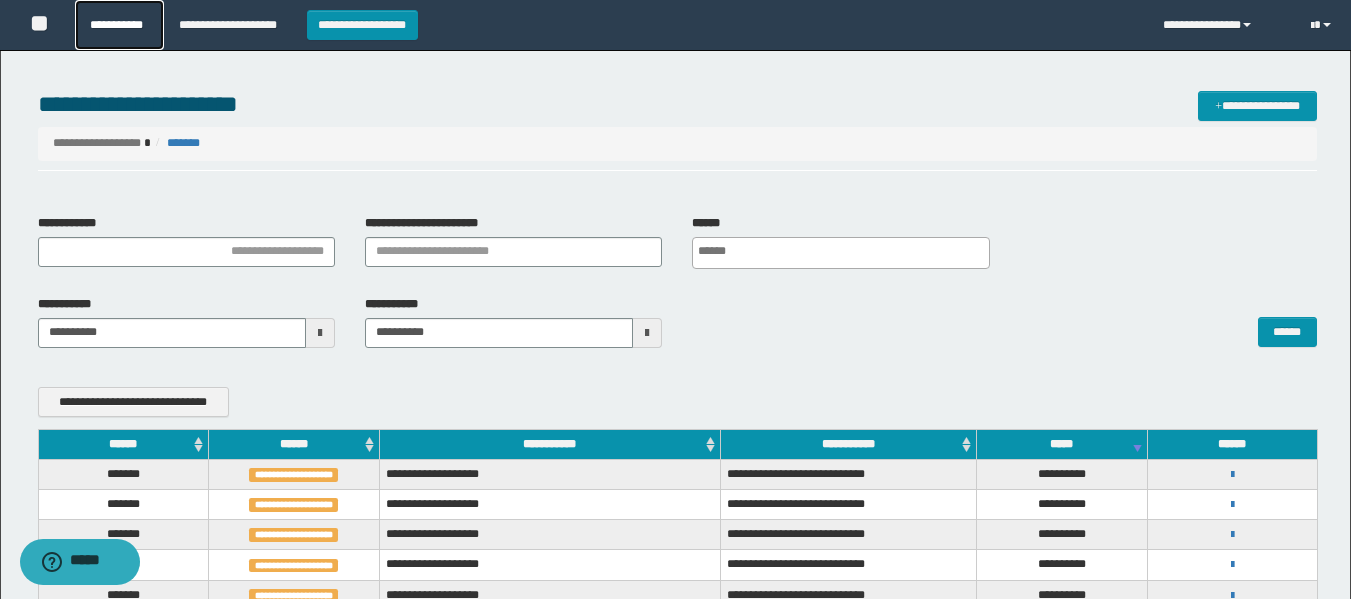 click on "**********" at bounding box center [119, 25] 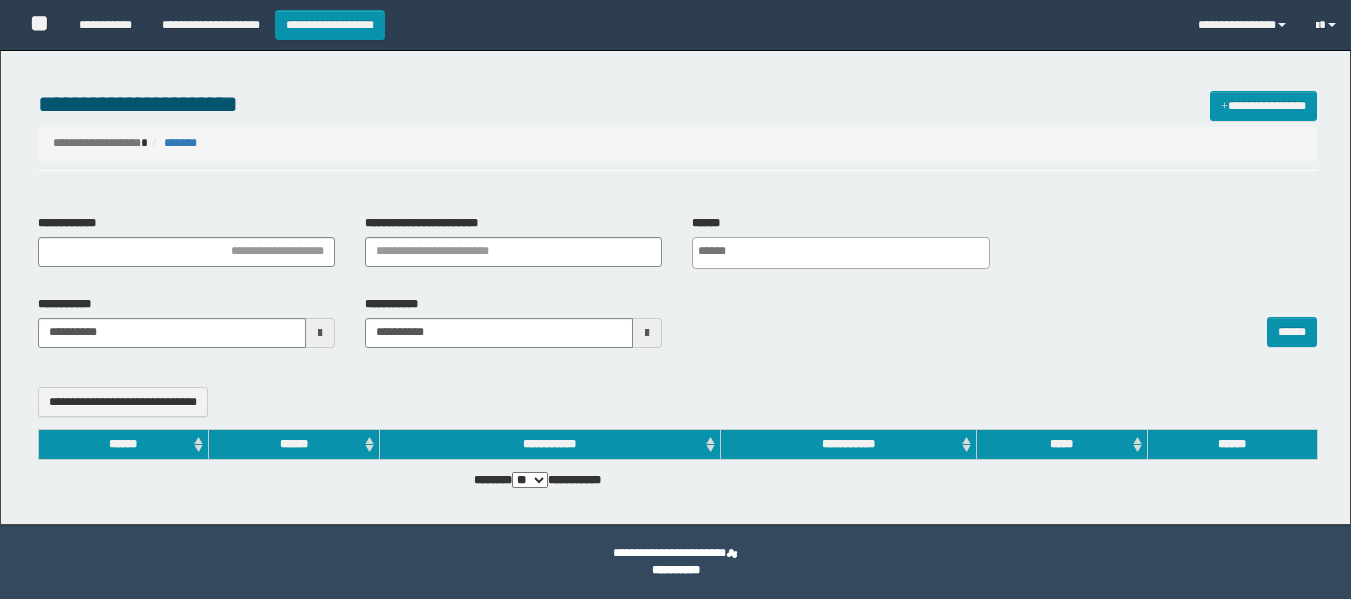 select 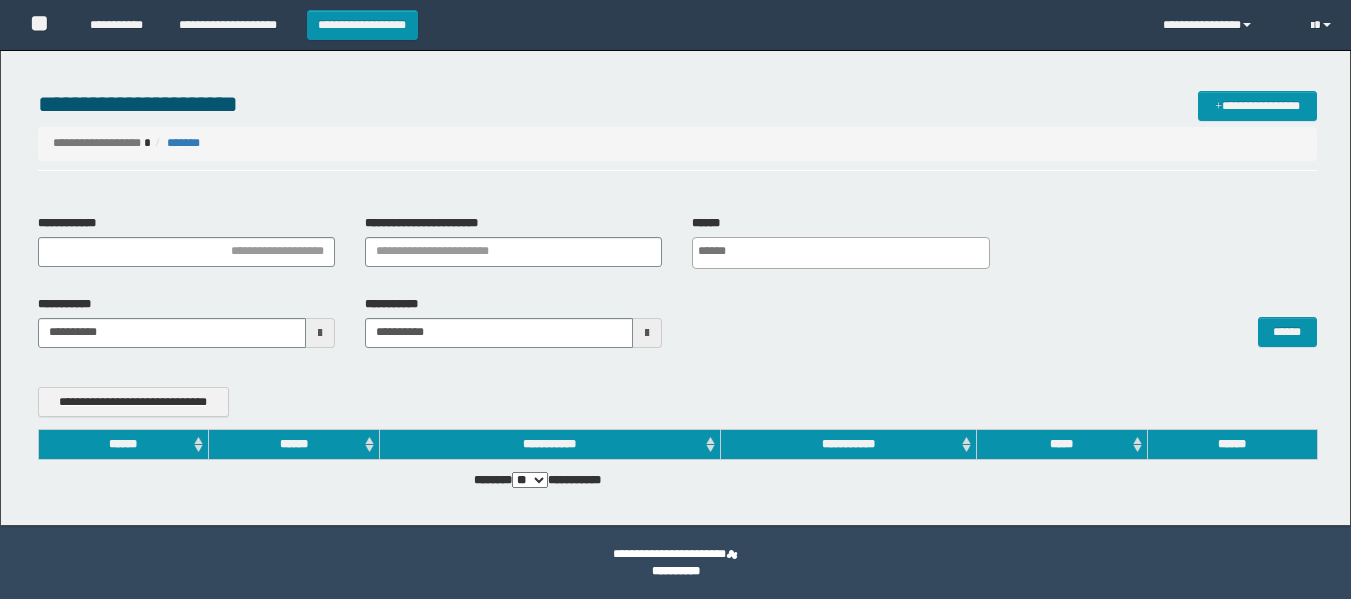 scroll, scrollTop: 0, scrollLeft: 0, axis: both 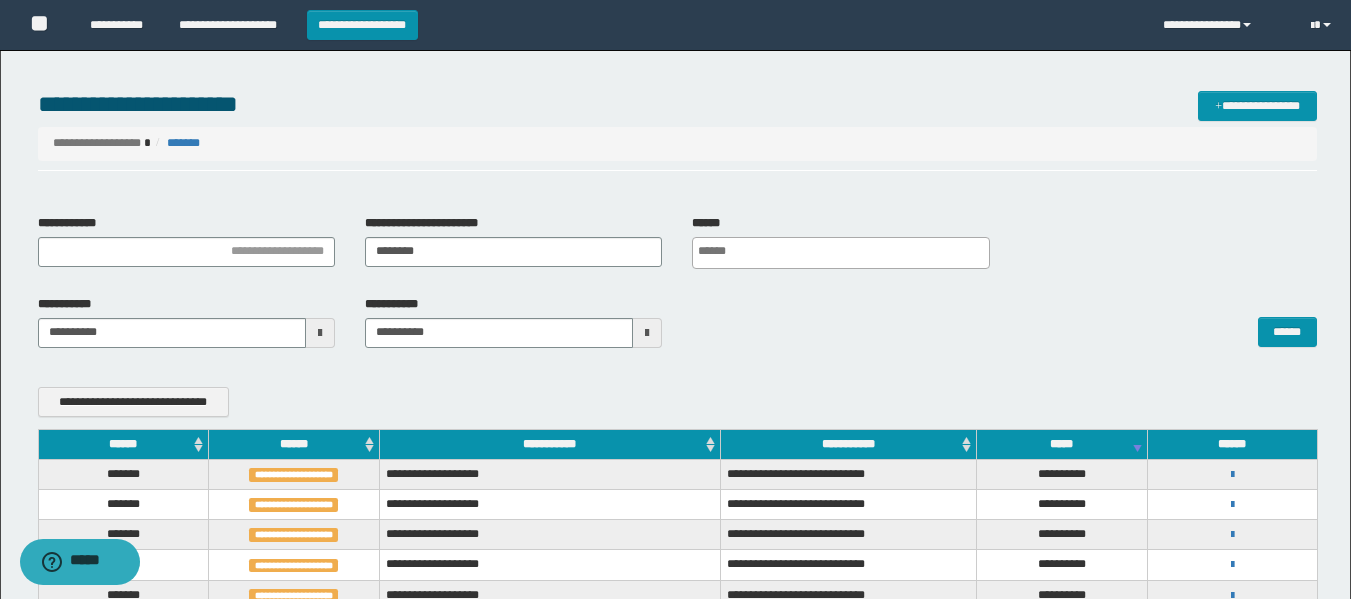 type on "********" 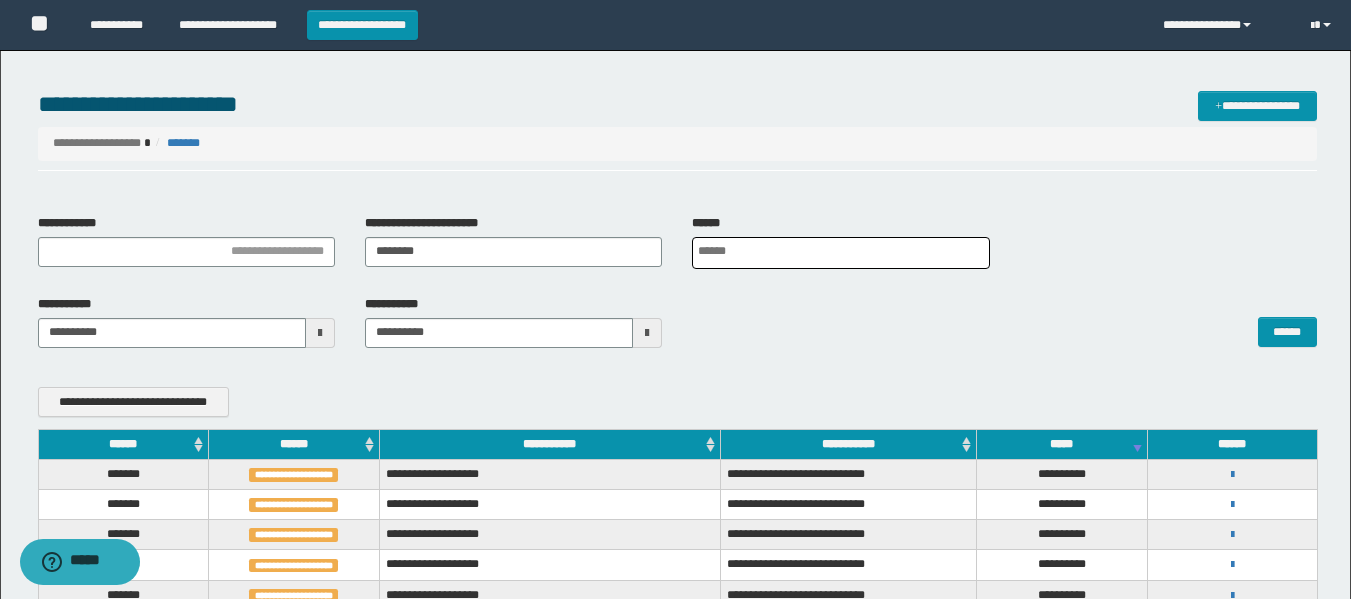 scroll, scrollTop: 0, scrollLeft: 5, axis: horizontal 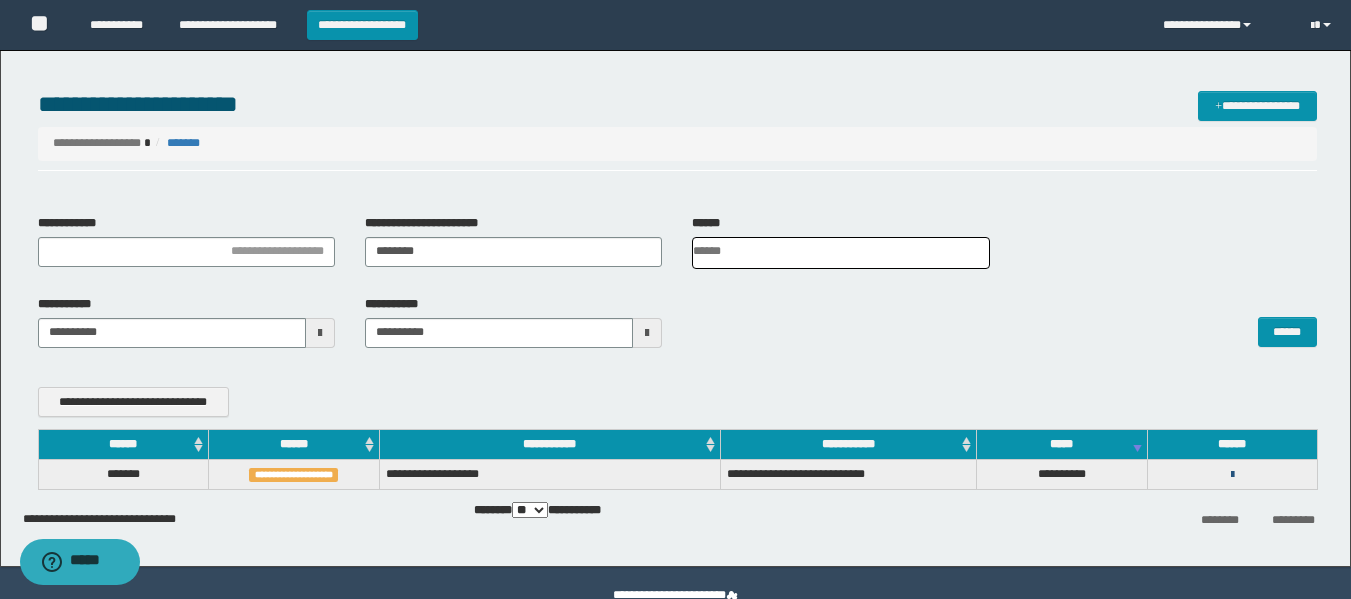click at bounding box center [1232, 475] 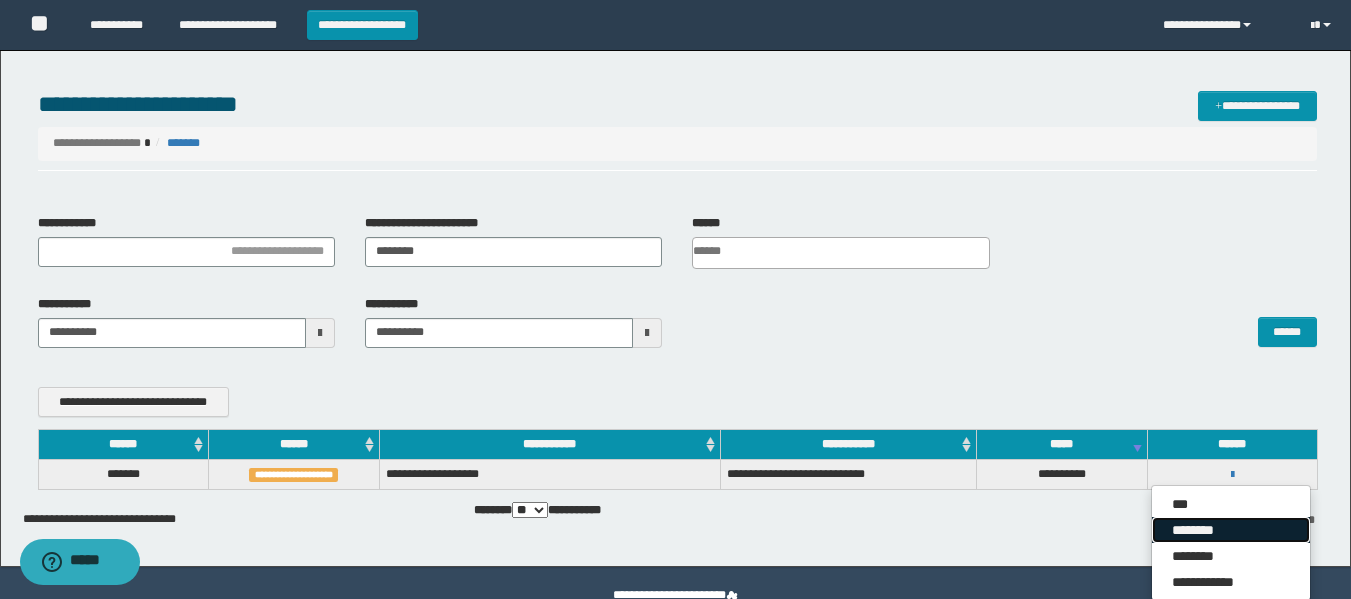 click on "********" at bounding box center (1231, 530) 